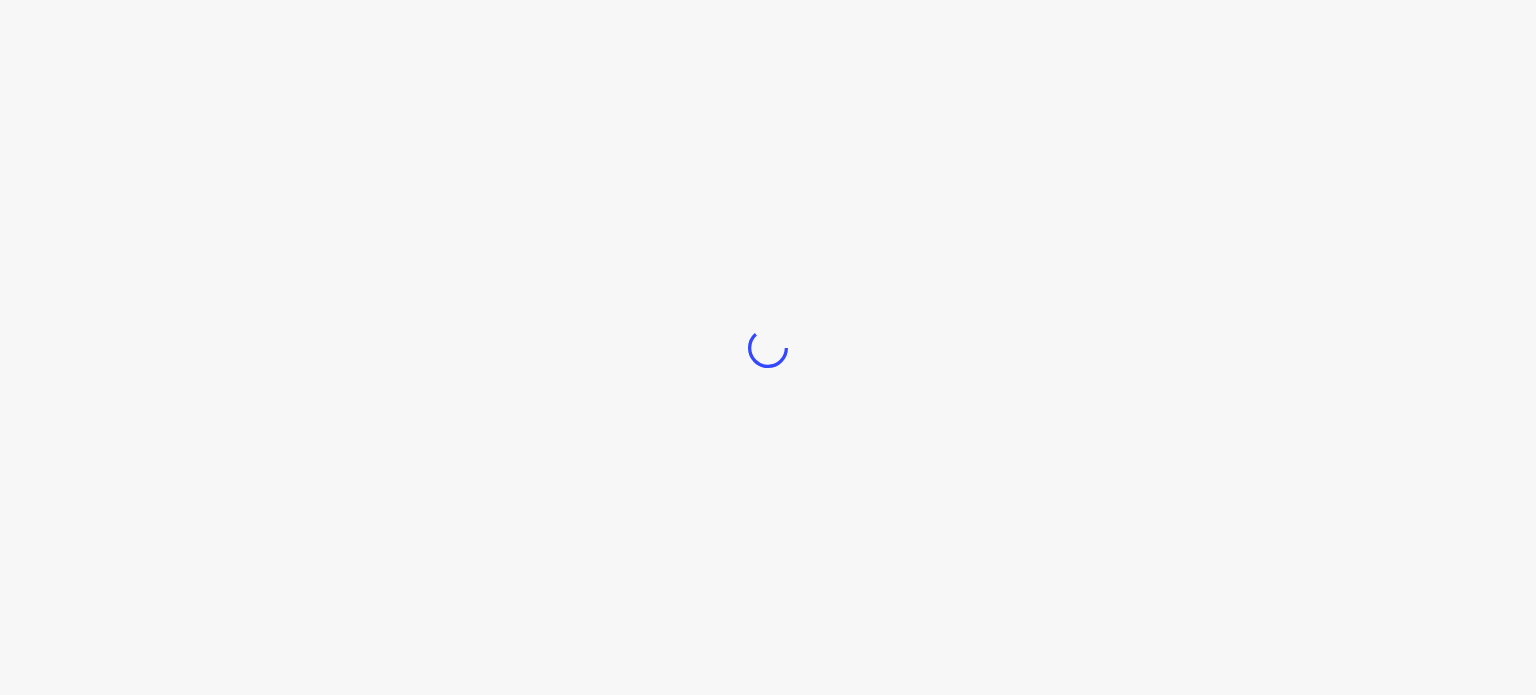 scroll, scrollTop: 0, scrollLeft: 0, axis: both 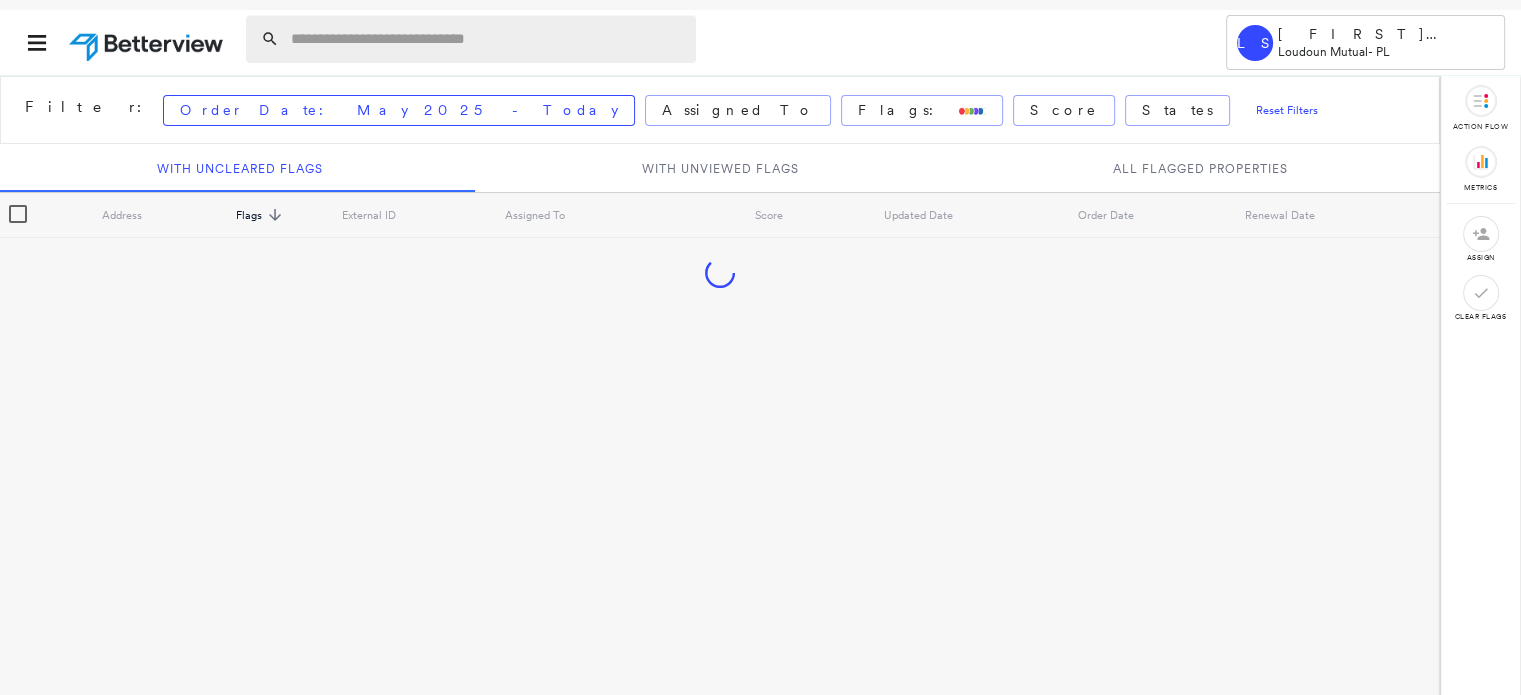 click at bounding box center [487, 39] 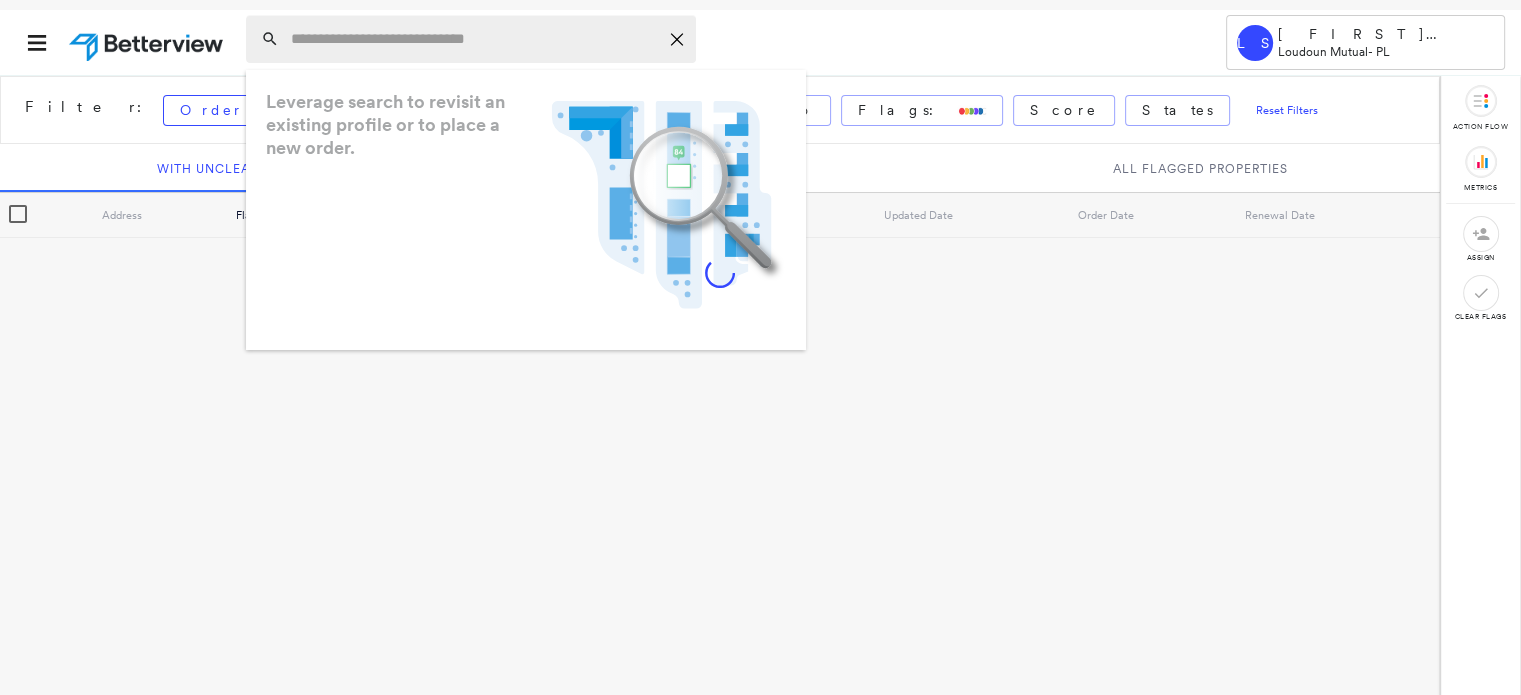 paste on "**********" 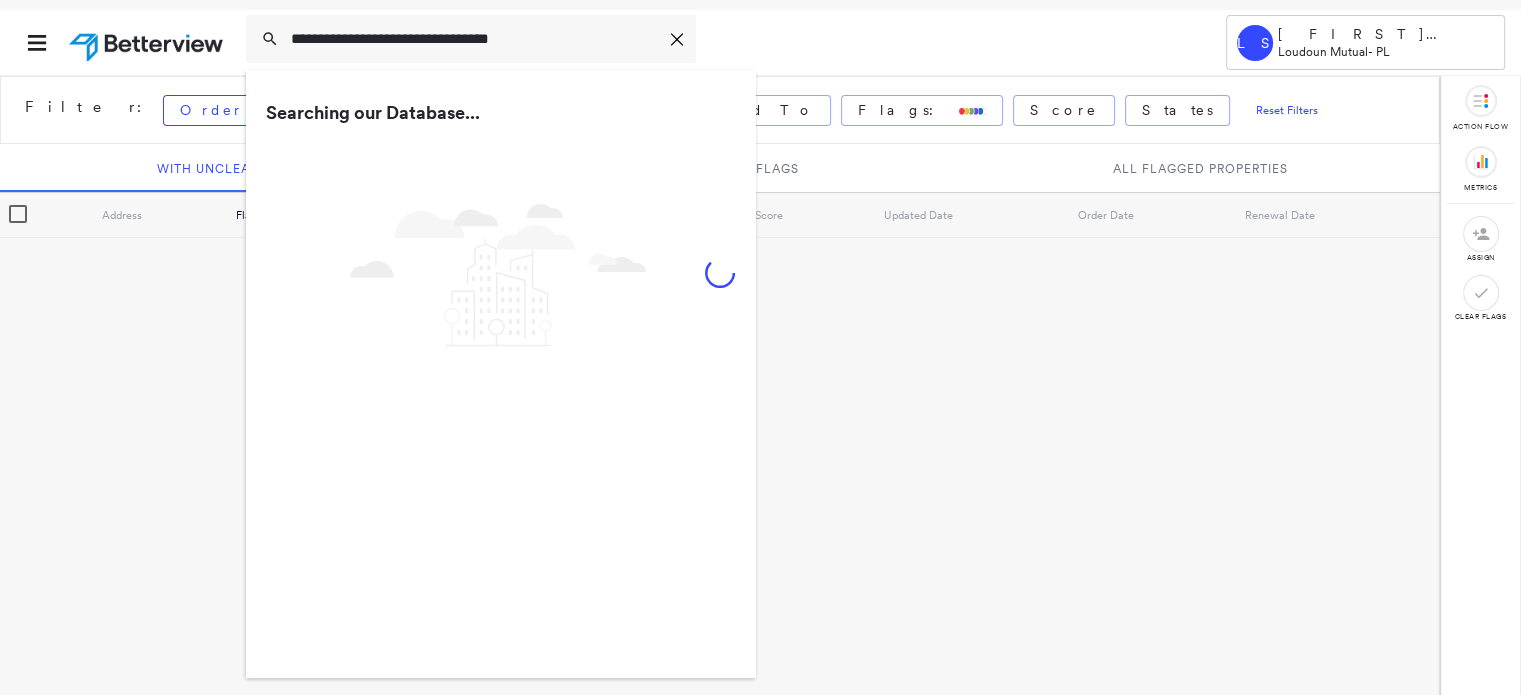 type on "**********" 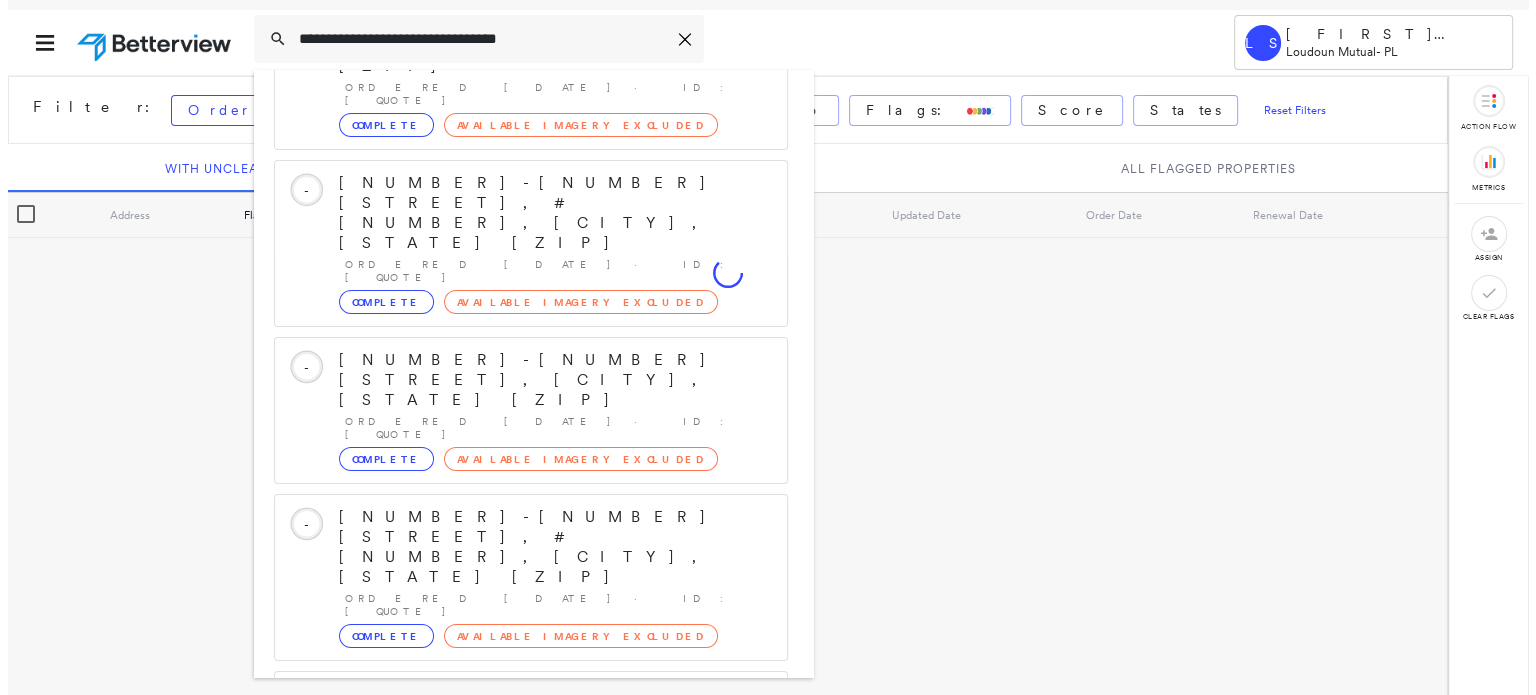 scroll, scrollTop: 208, scrollLeft: 0, axis: vertical 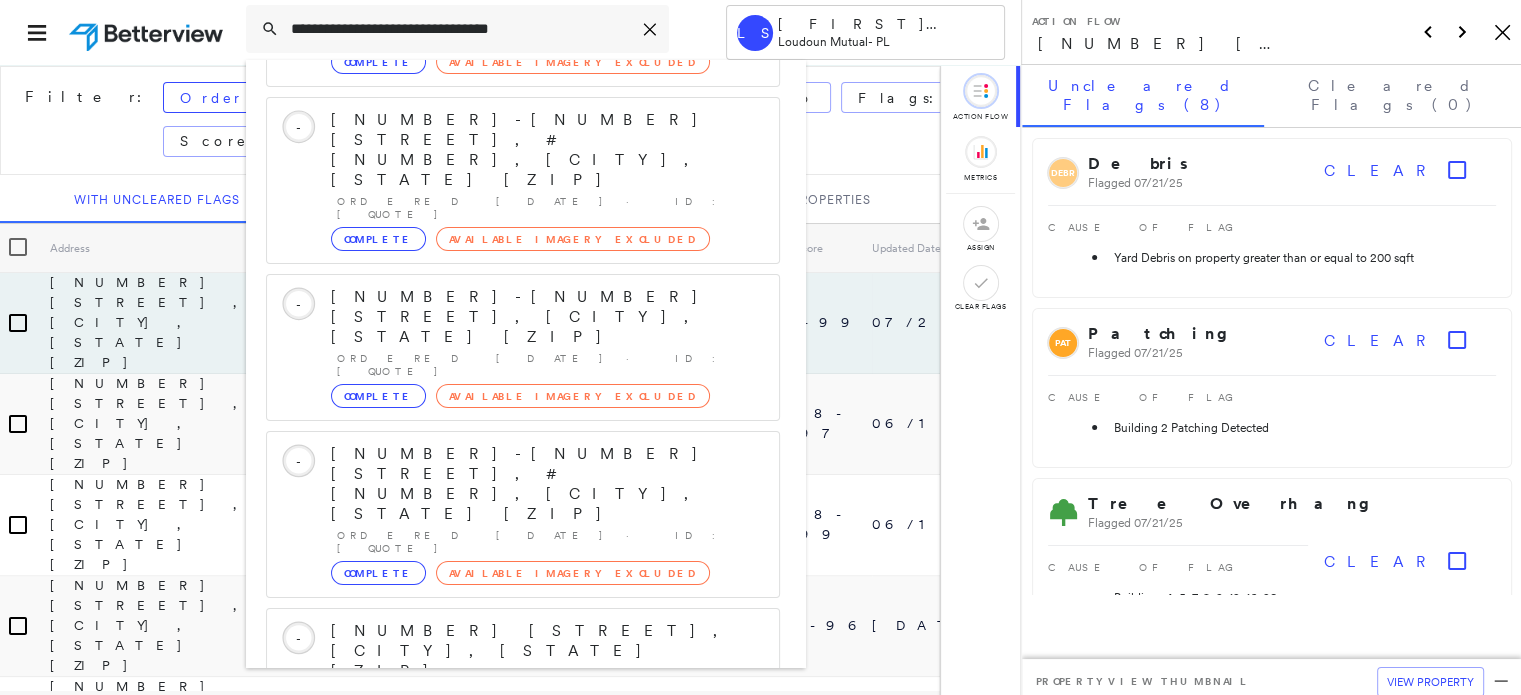 click 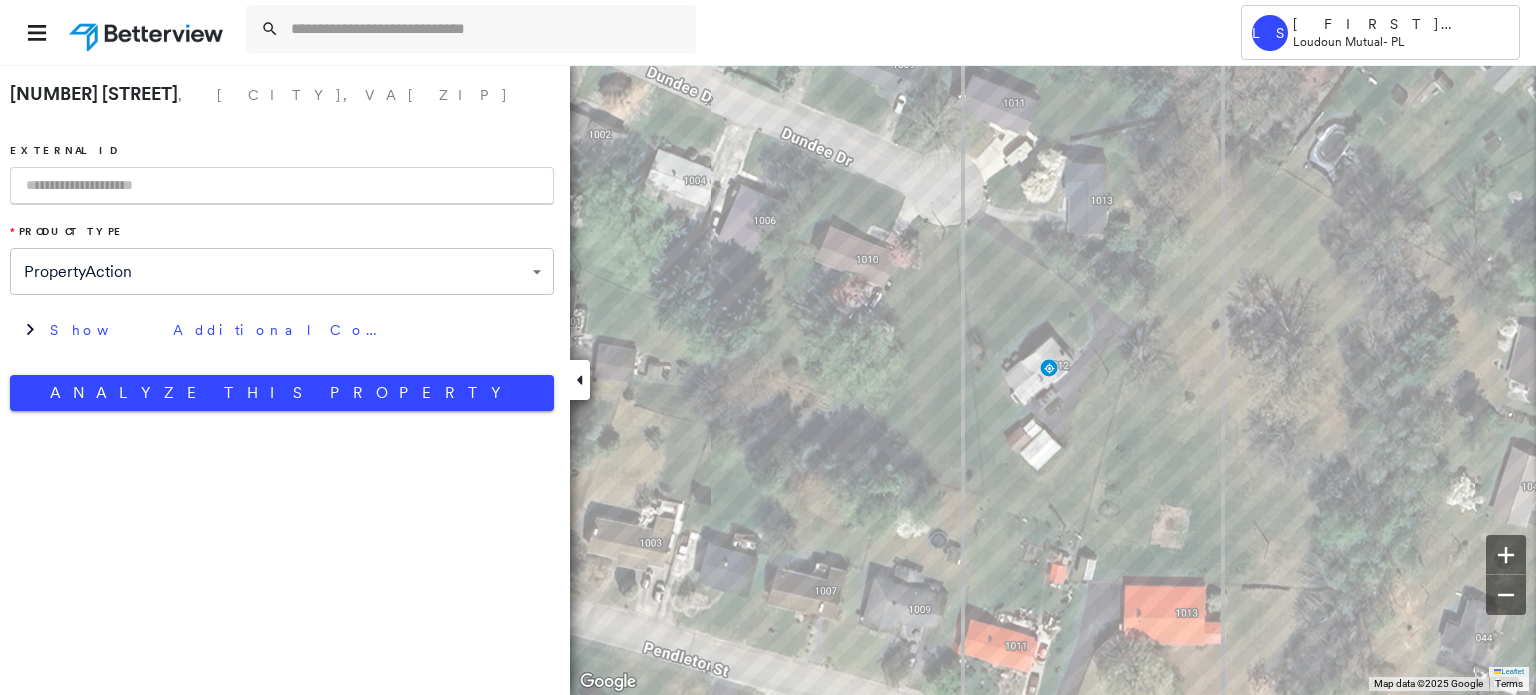click at bounding box center (282, 186) 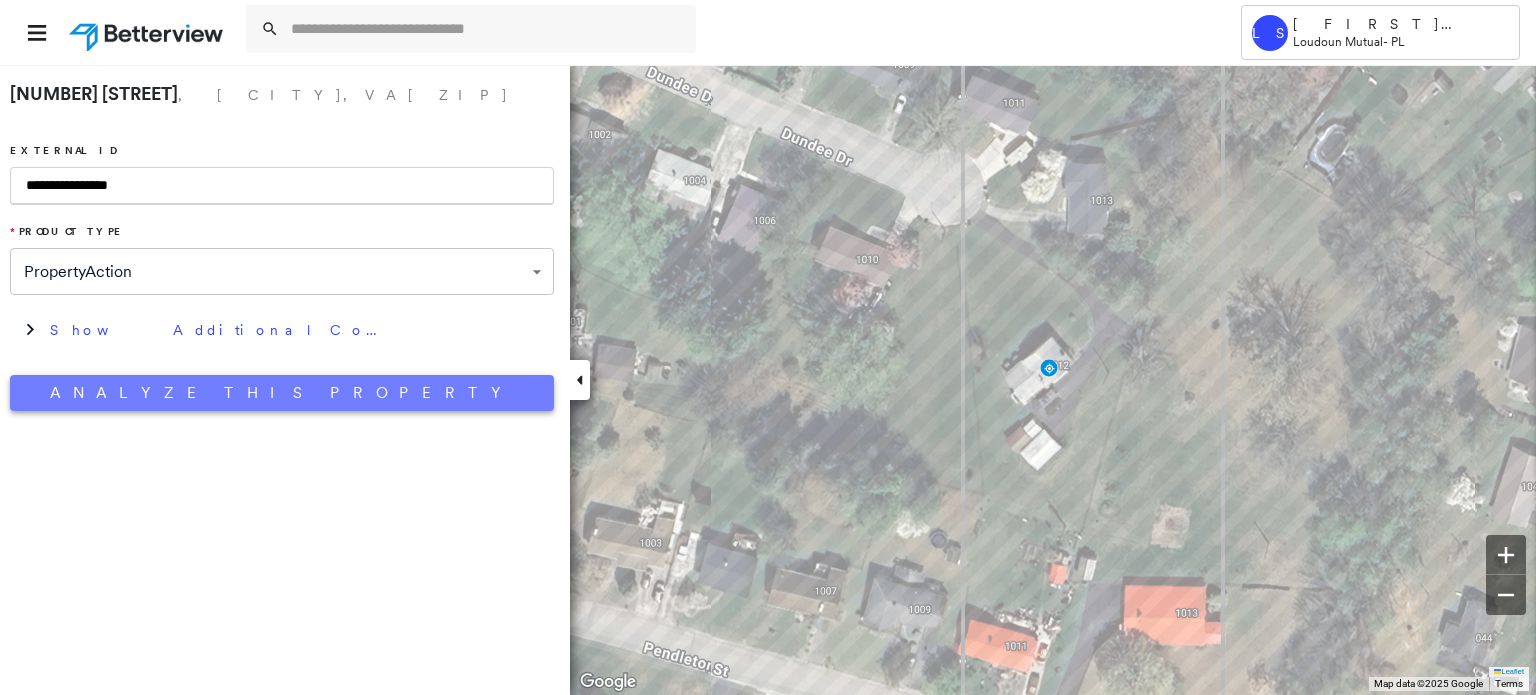 type on "**********" 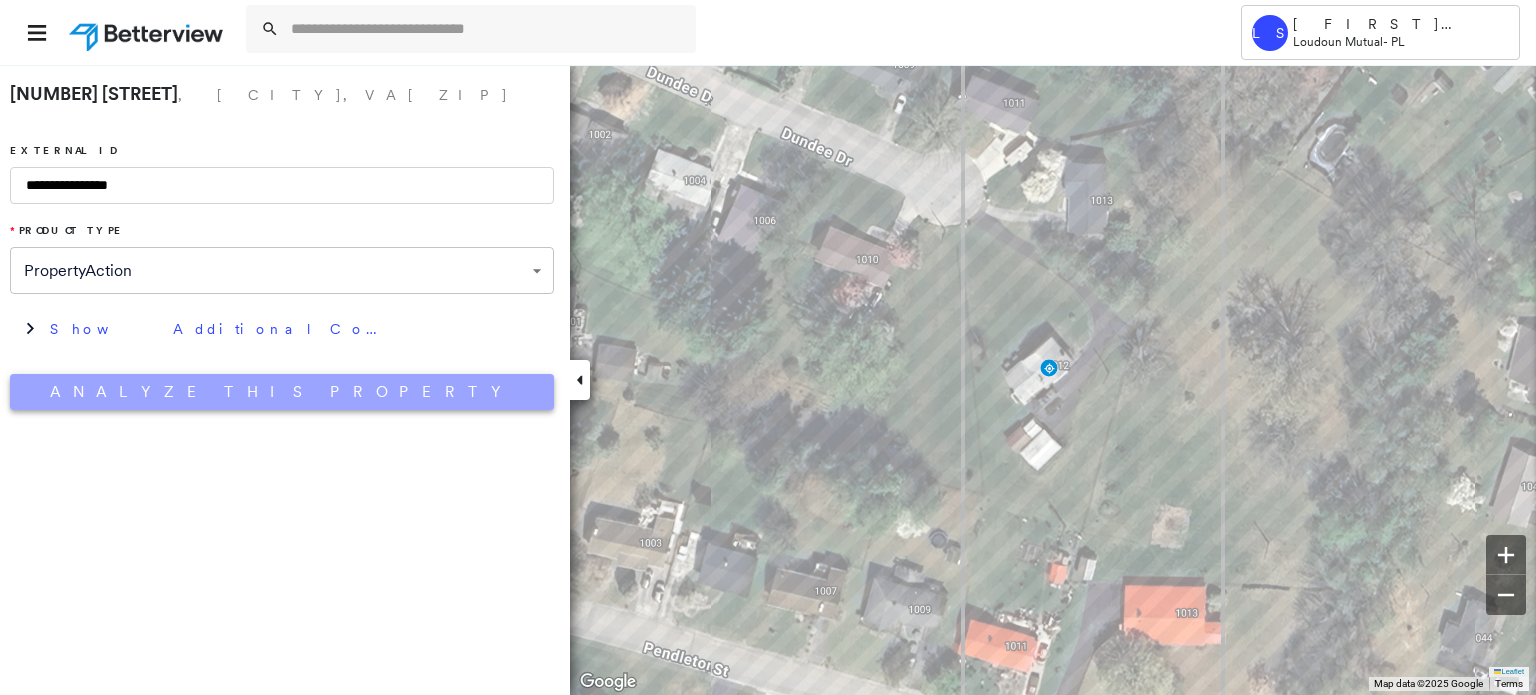 click on "Analyze This Property" at bounding box center (282, 392) 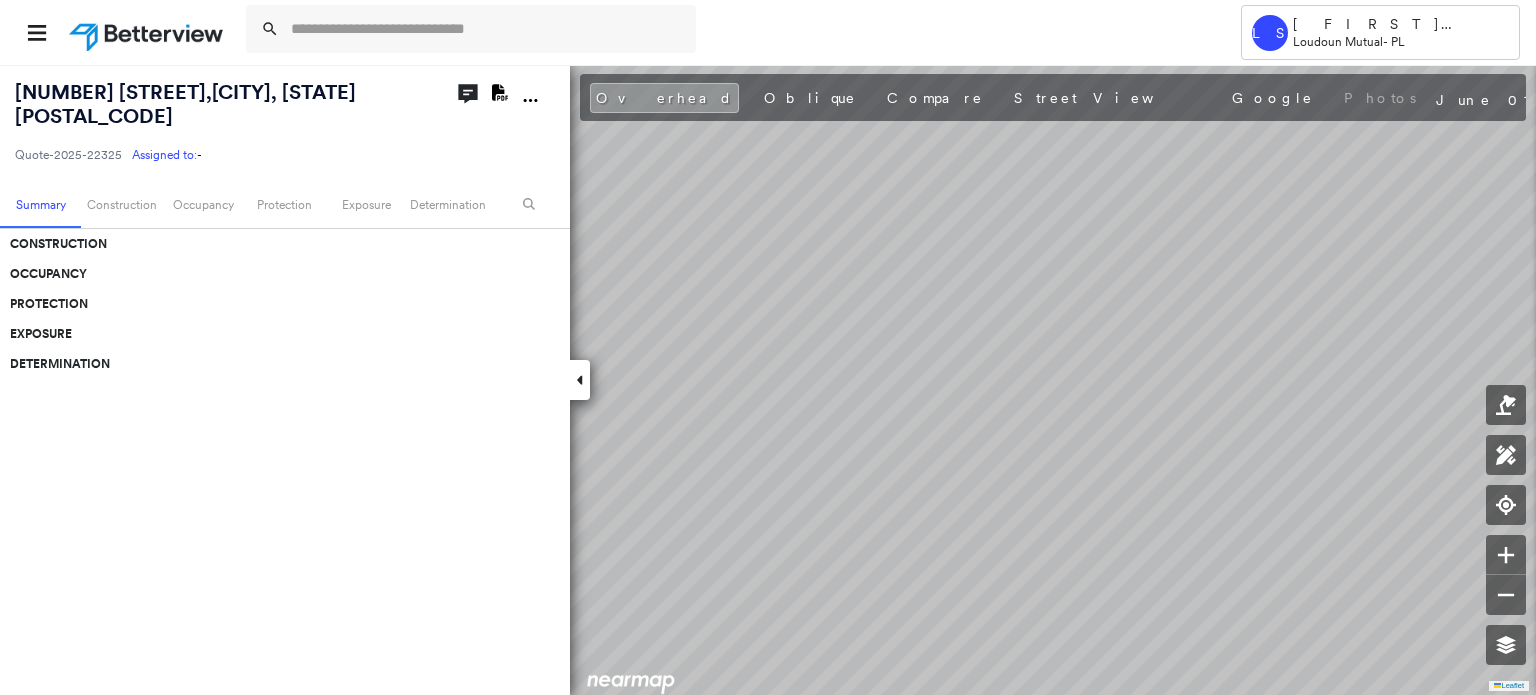 scroll, scrollTop: 0, scrollLeft: 0, axis: both 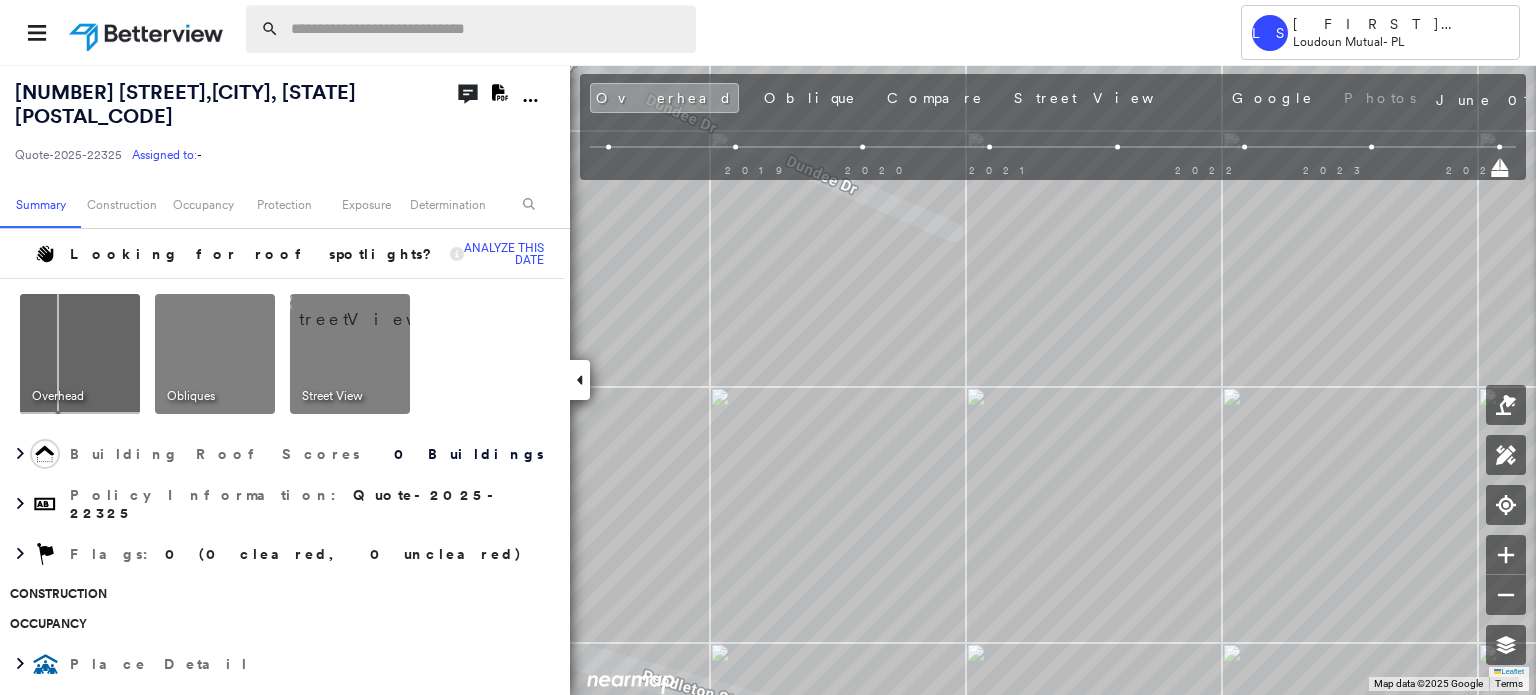 click at bounding box center [487, 29] 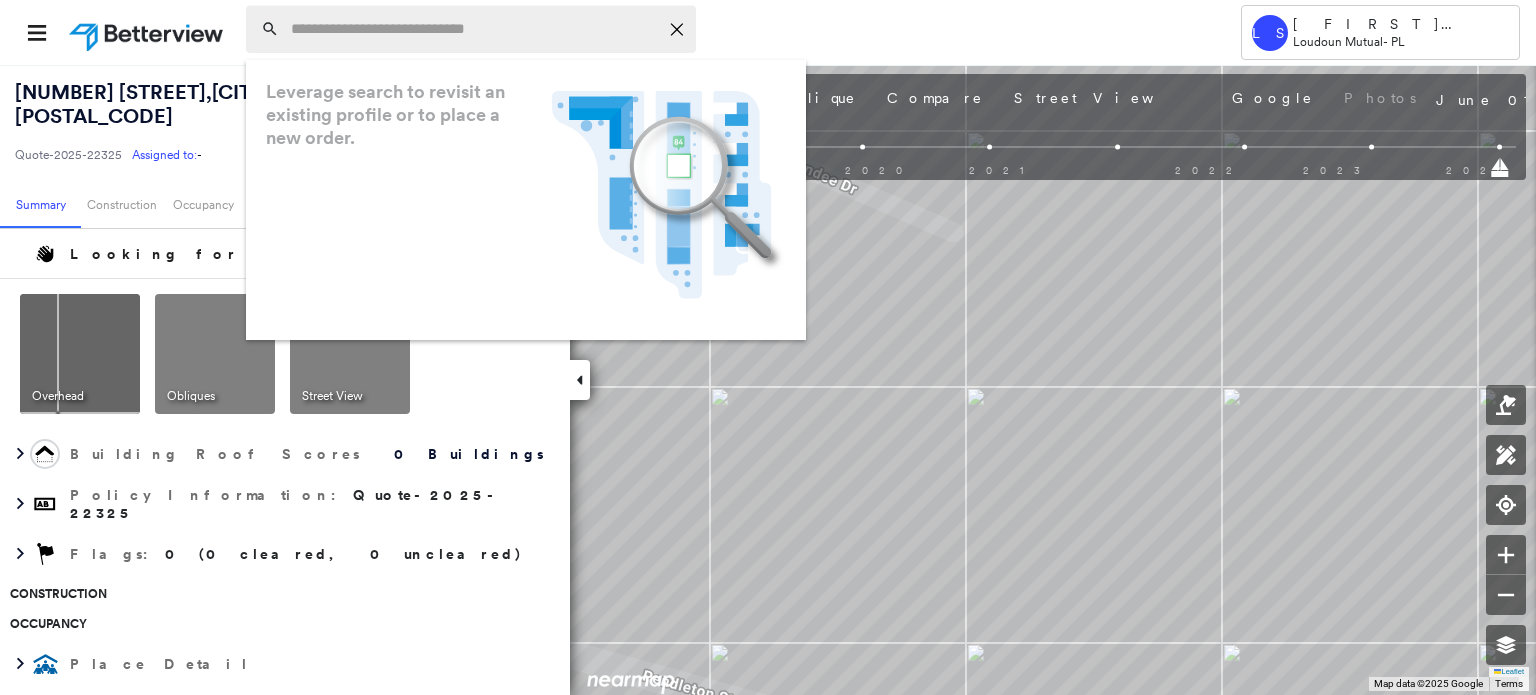 paste on "**********" 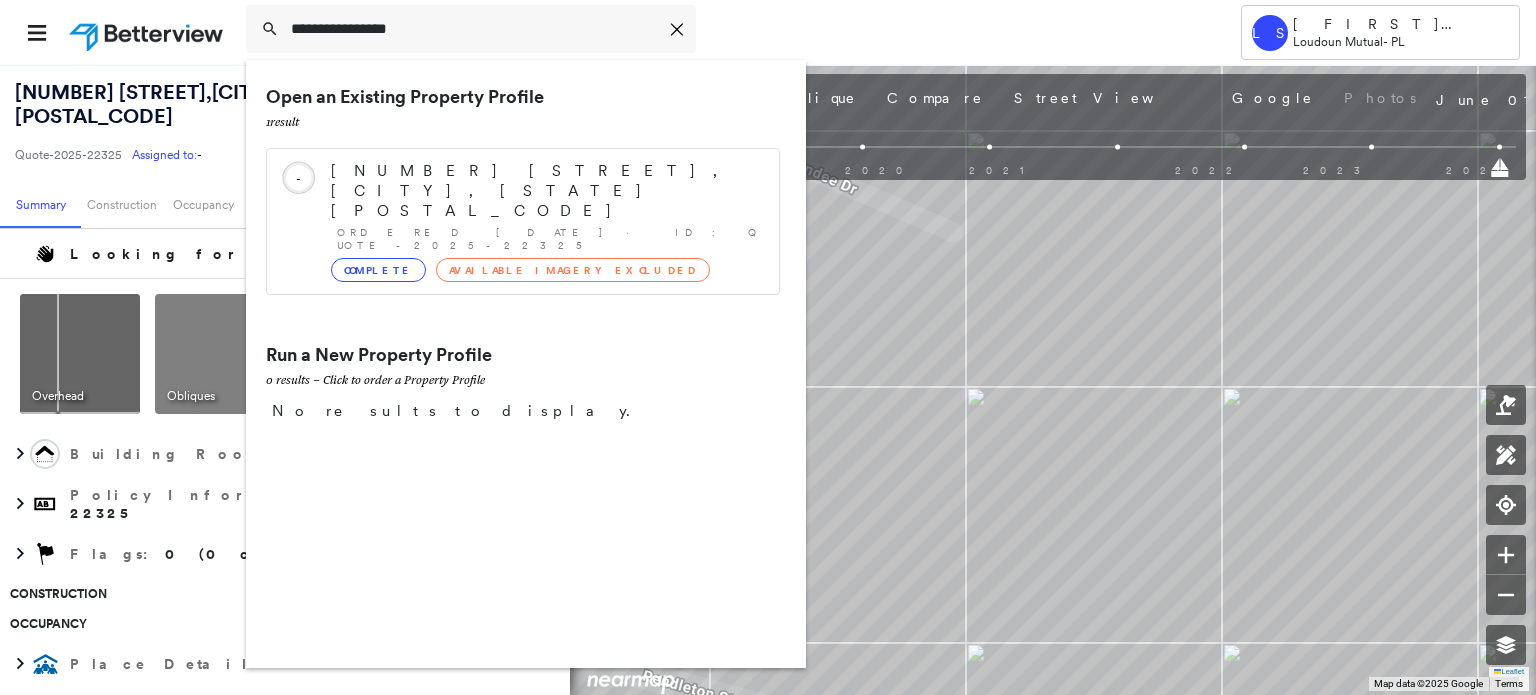 type on "**********" 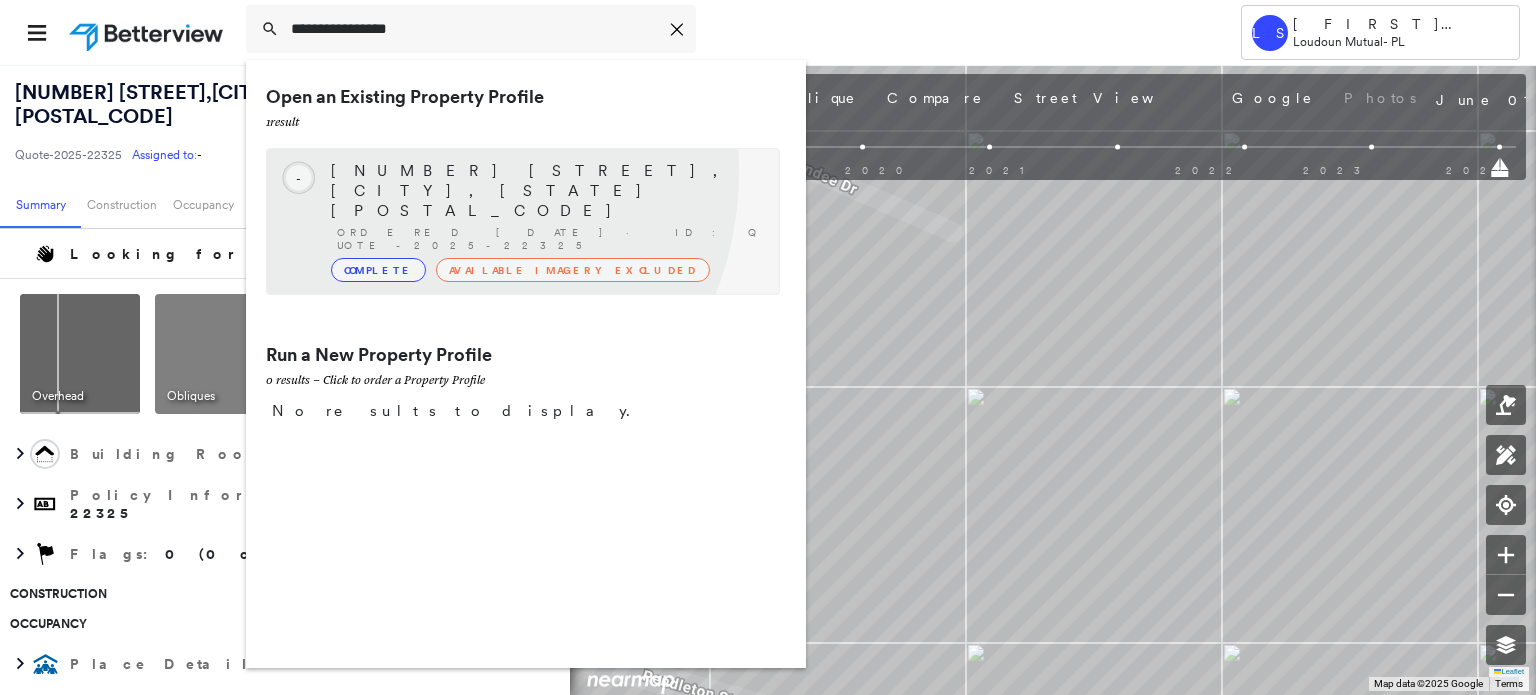 click on "[NUMBER] [STREET], [CITY], [STATE] [POSTAL_CODE]" at bounding box center (545, 191) 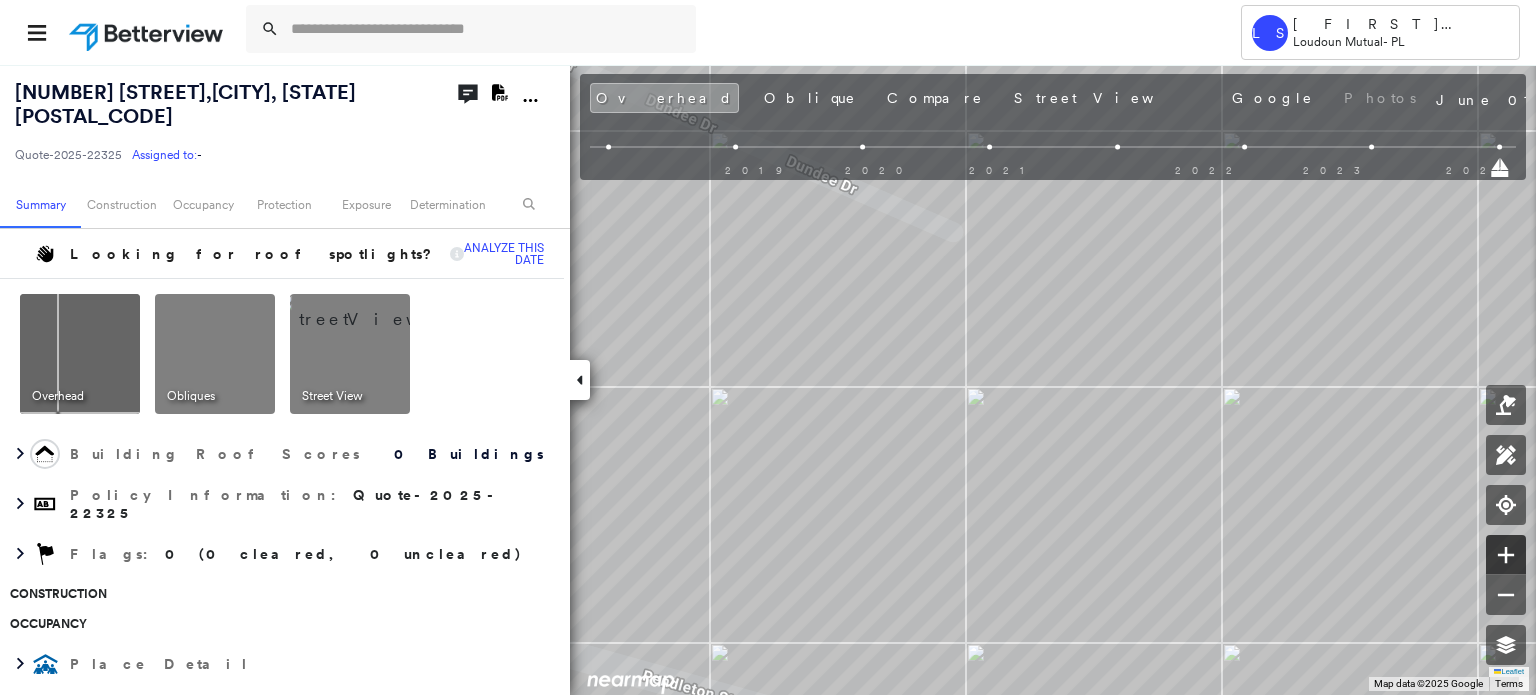 click 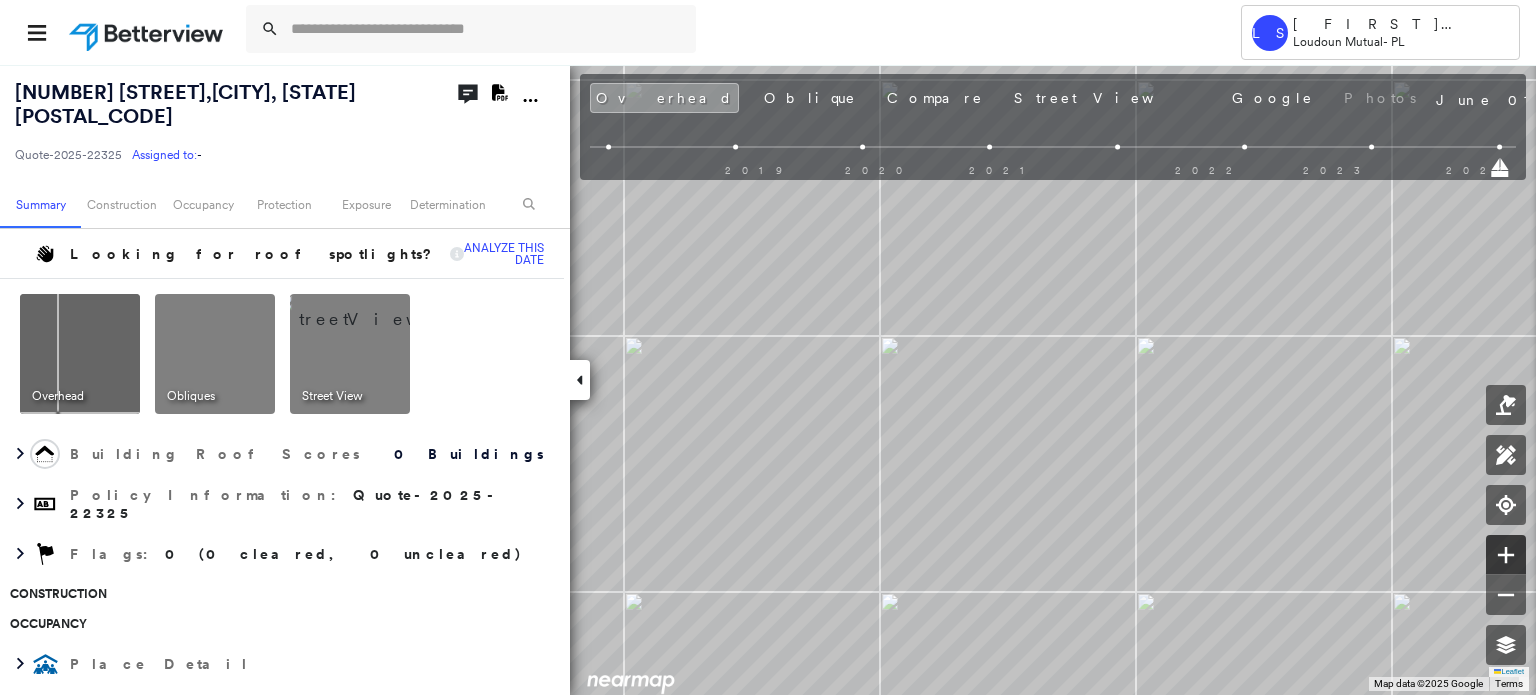 click 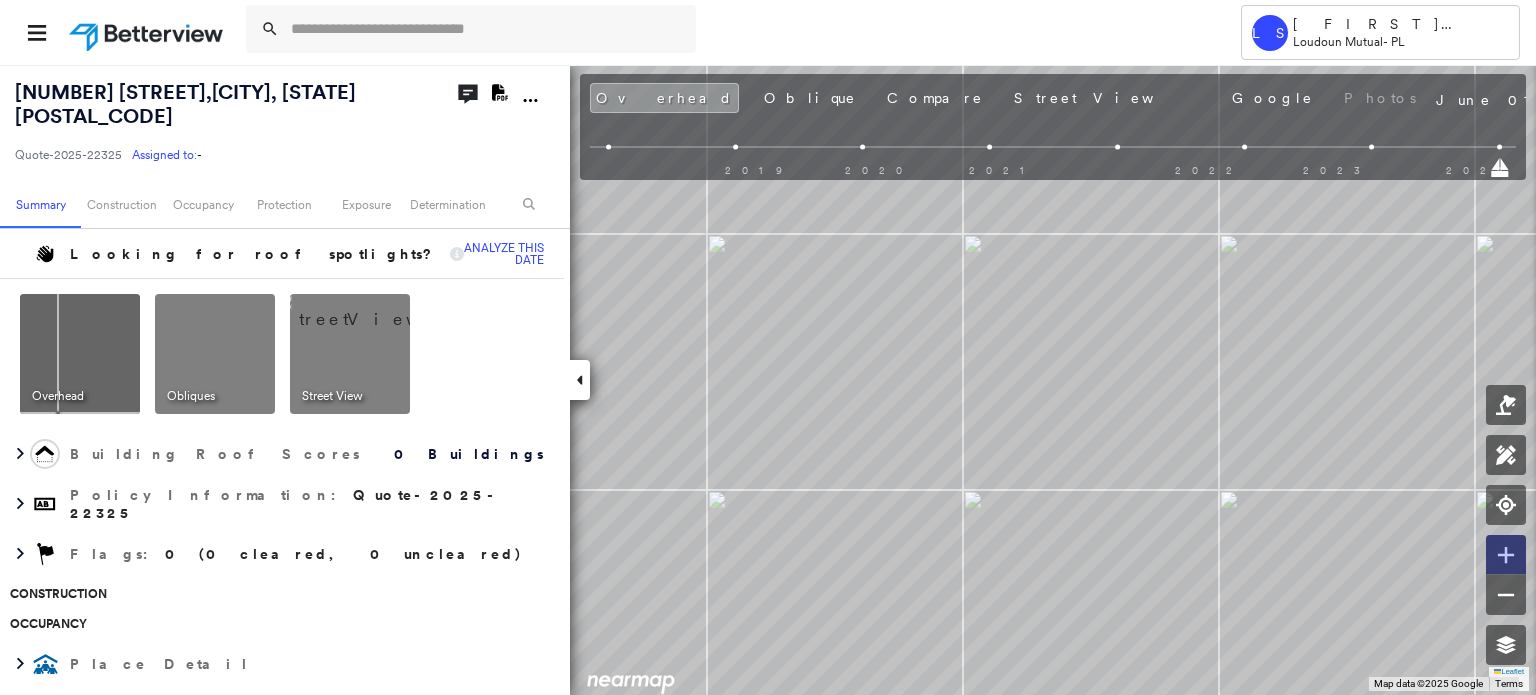 click 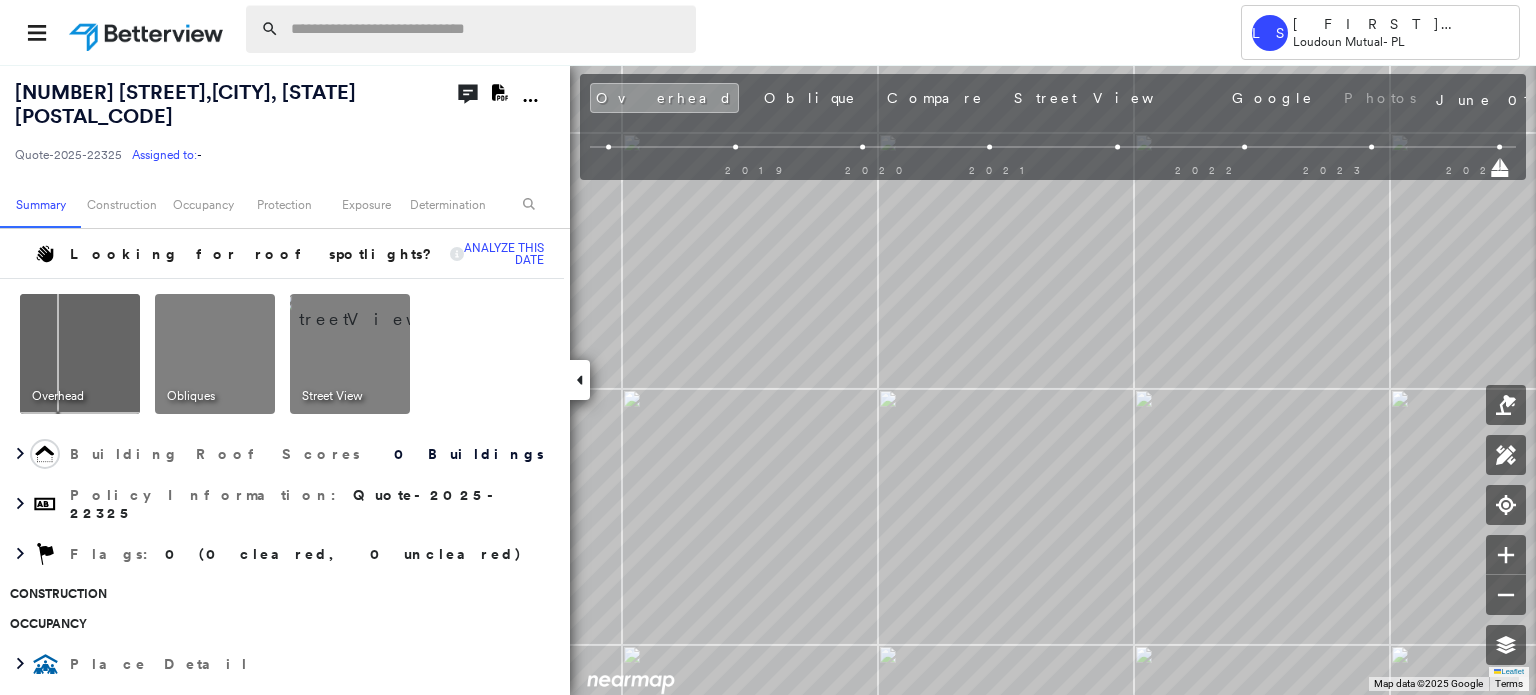 click at bounding box center (487, 29) 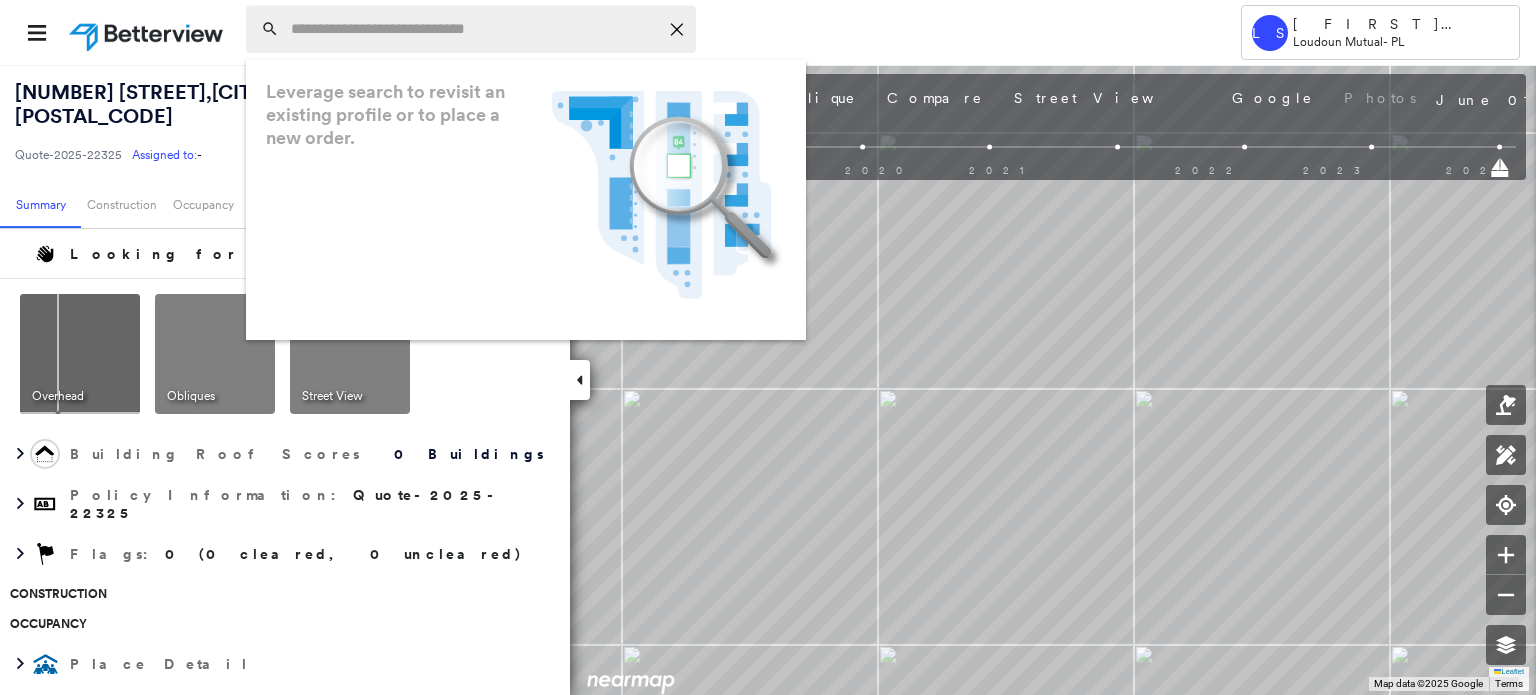 paste on "**********" 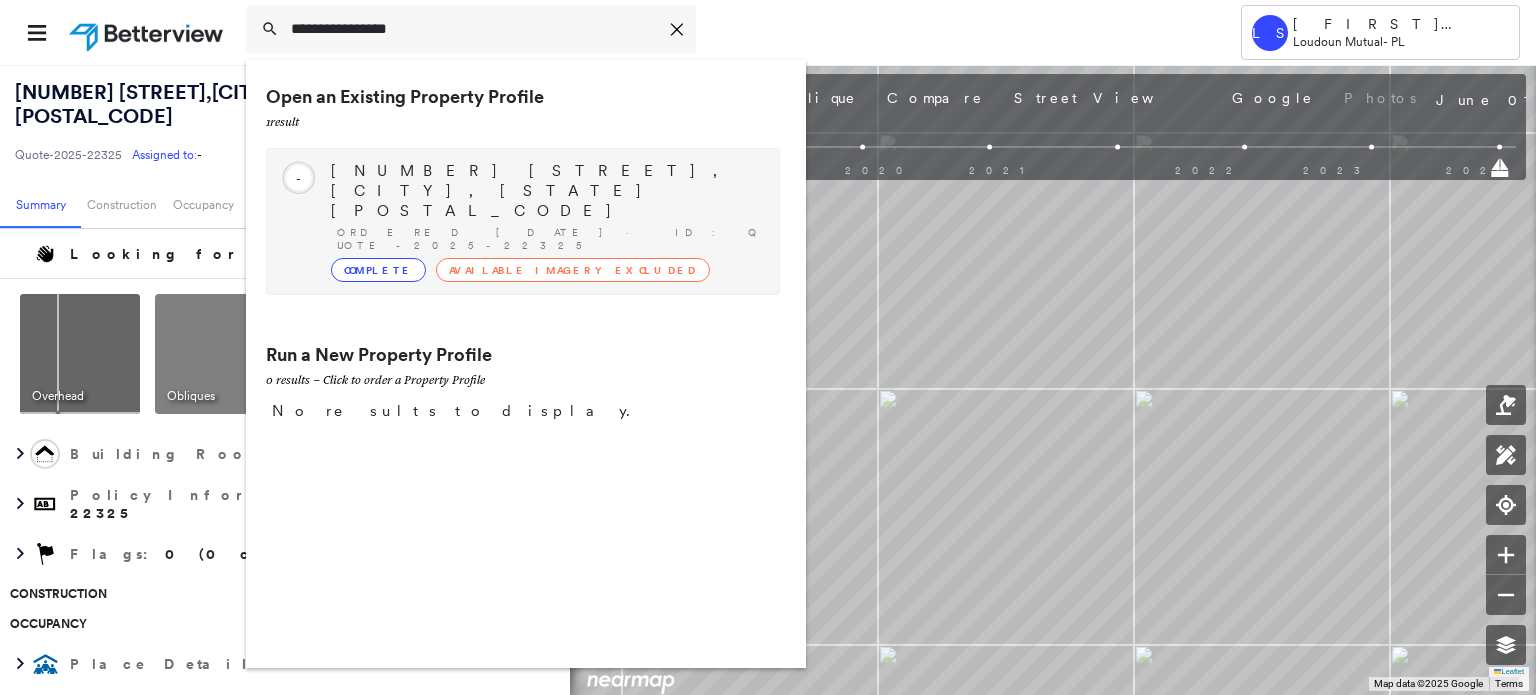 type on "**********" 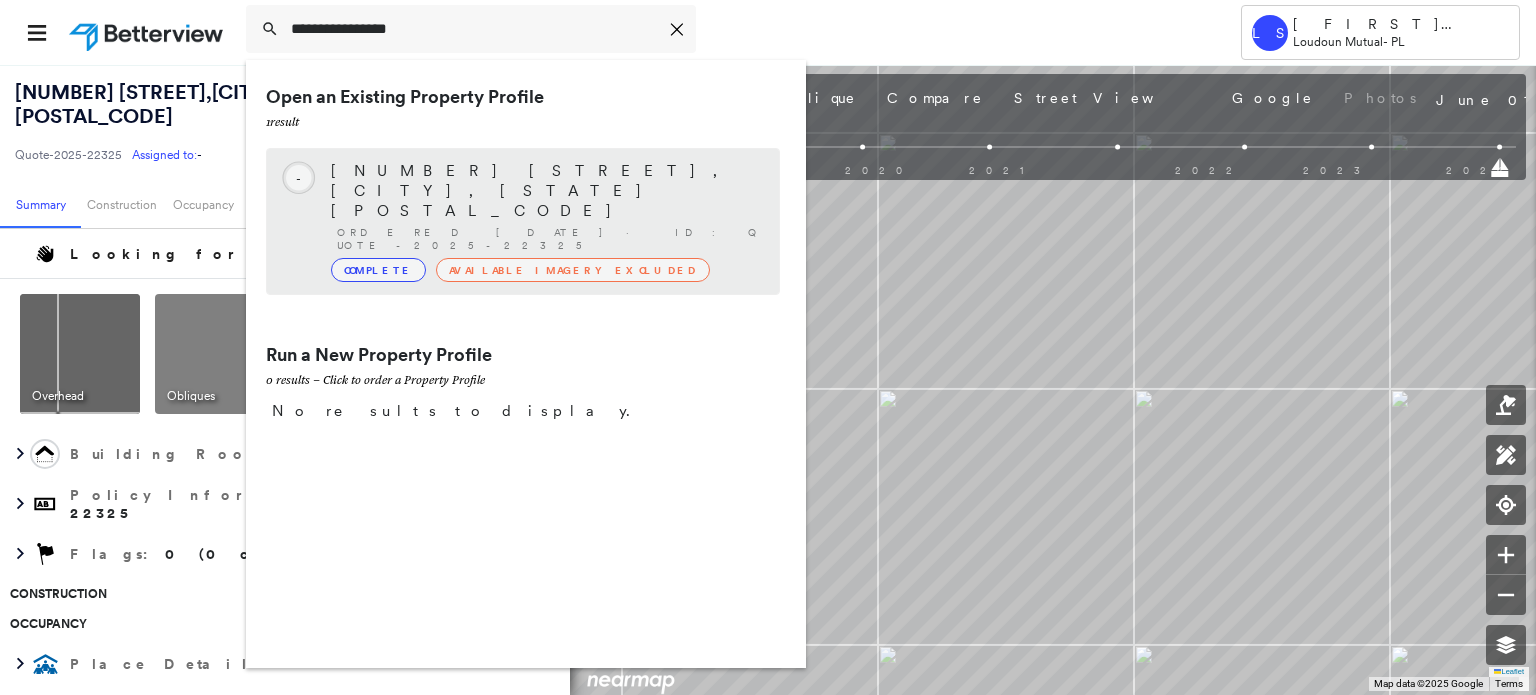 click on "Available Imagery Excluded" at bounding box center (573, 270) 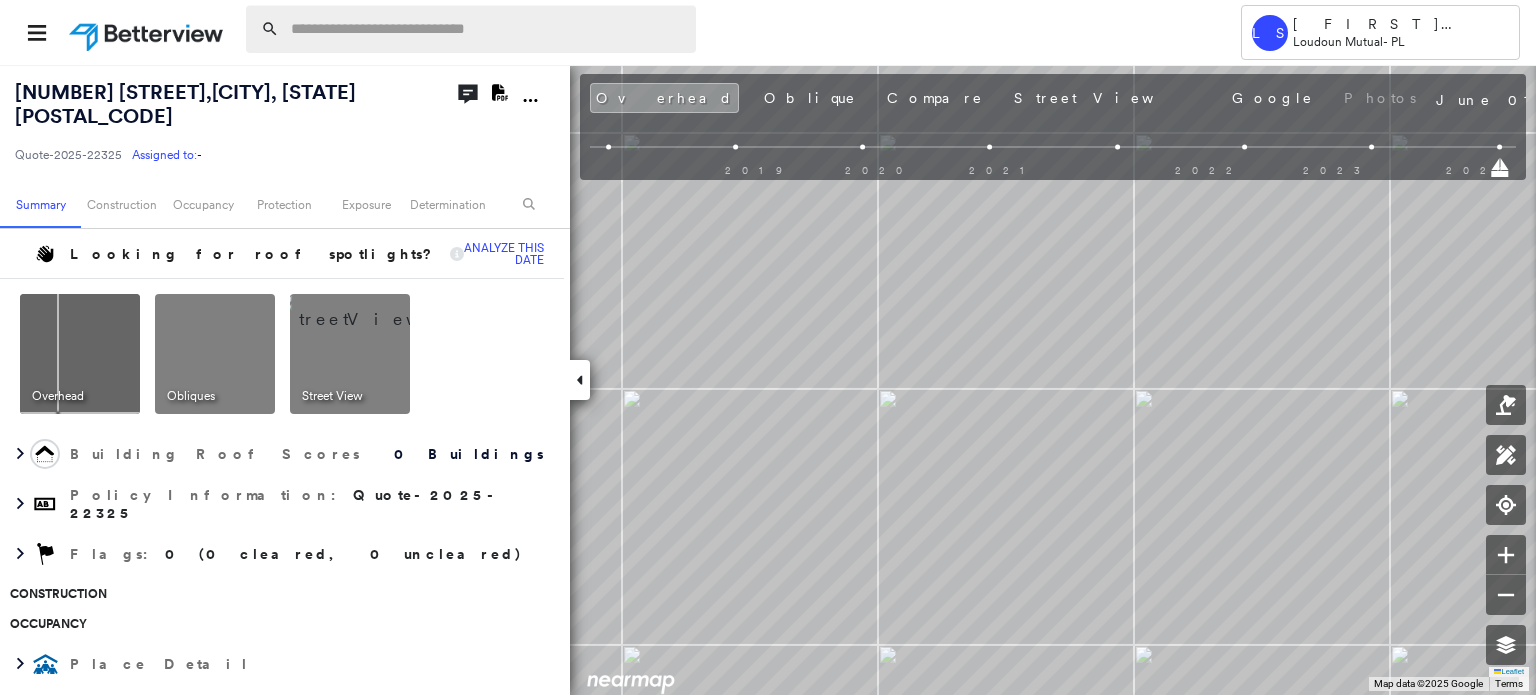click at bounding box center (487, 29) 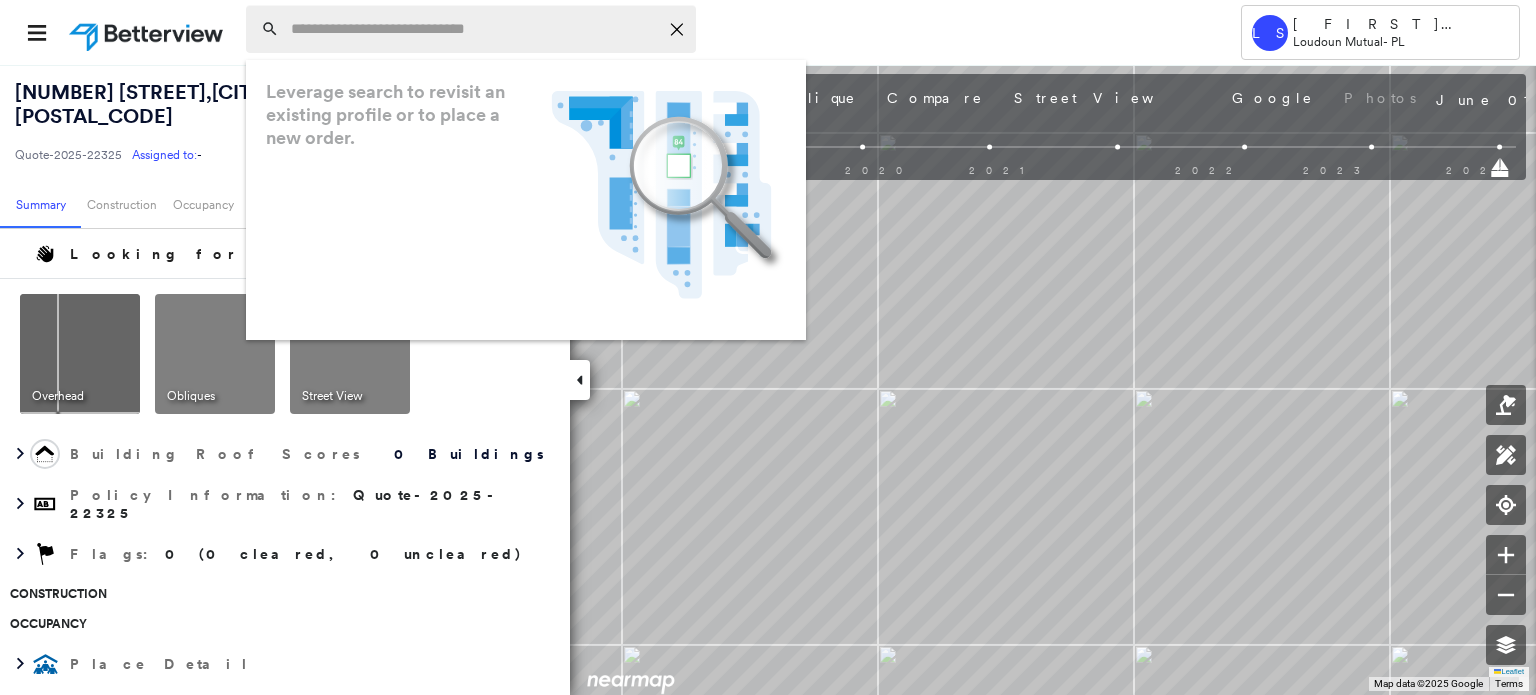 paste on "**********" 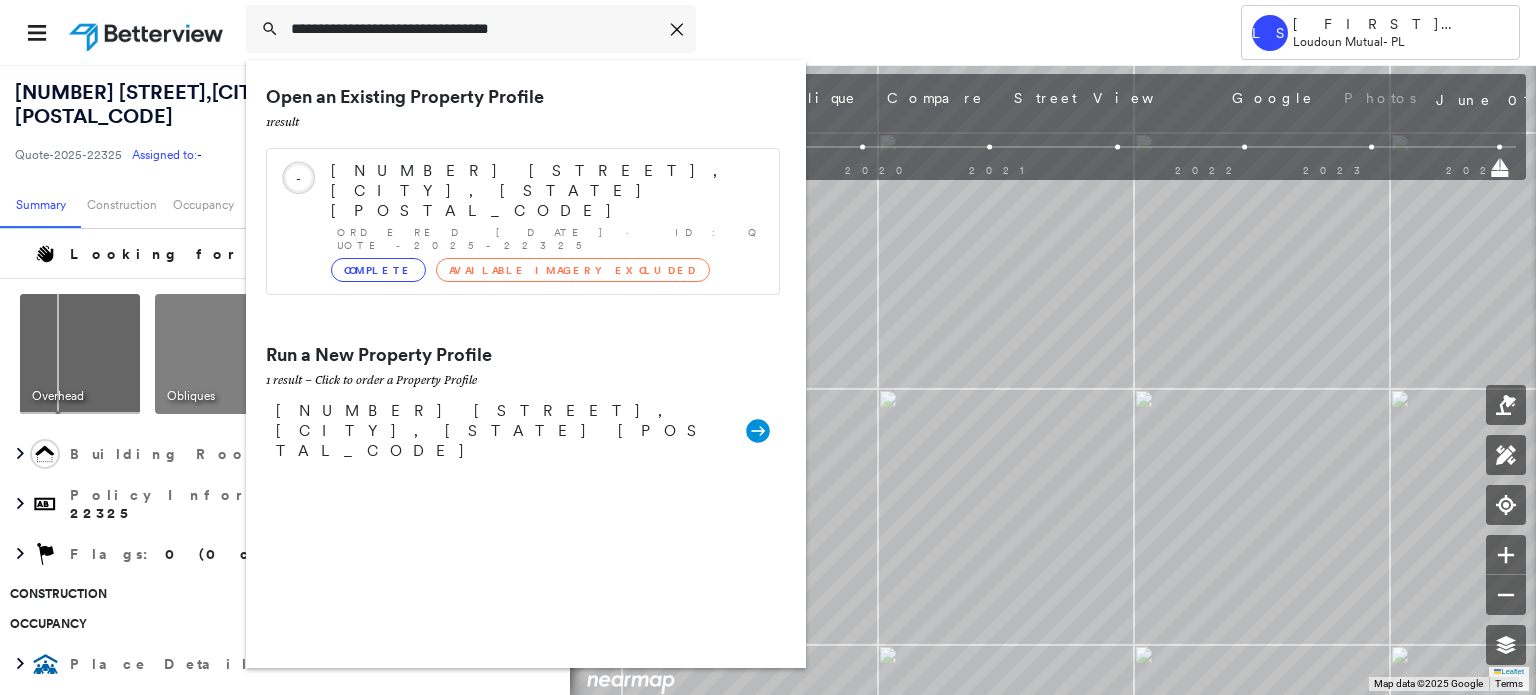 type on "**********" 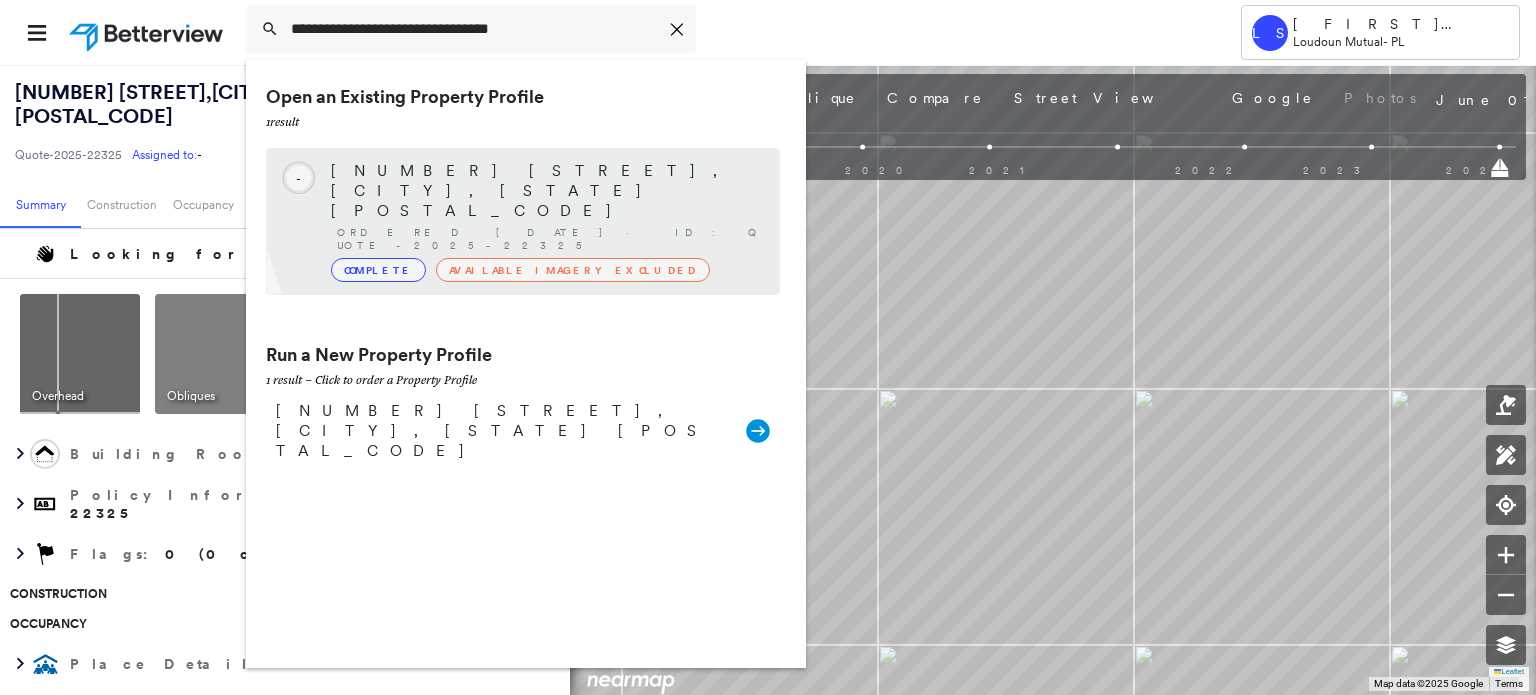 click on "1012  Dundee Dr, Radford, VA 24141" at bounding box center (545, 191) 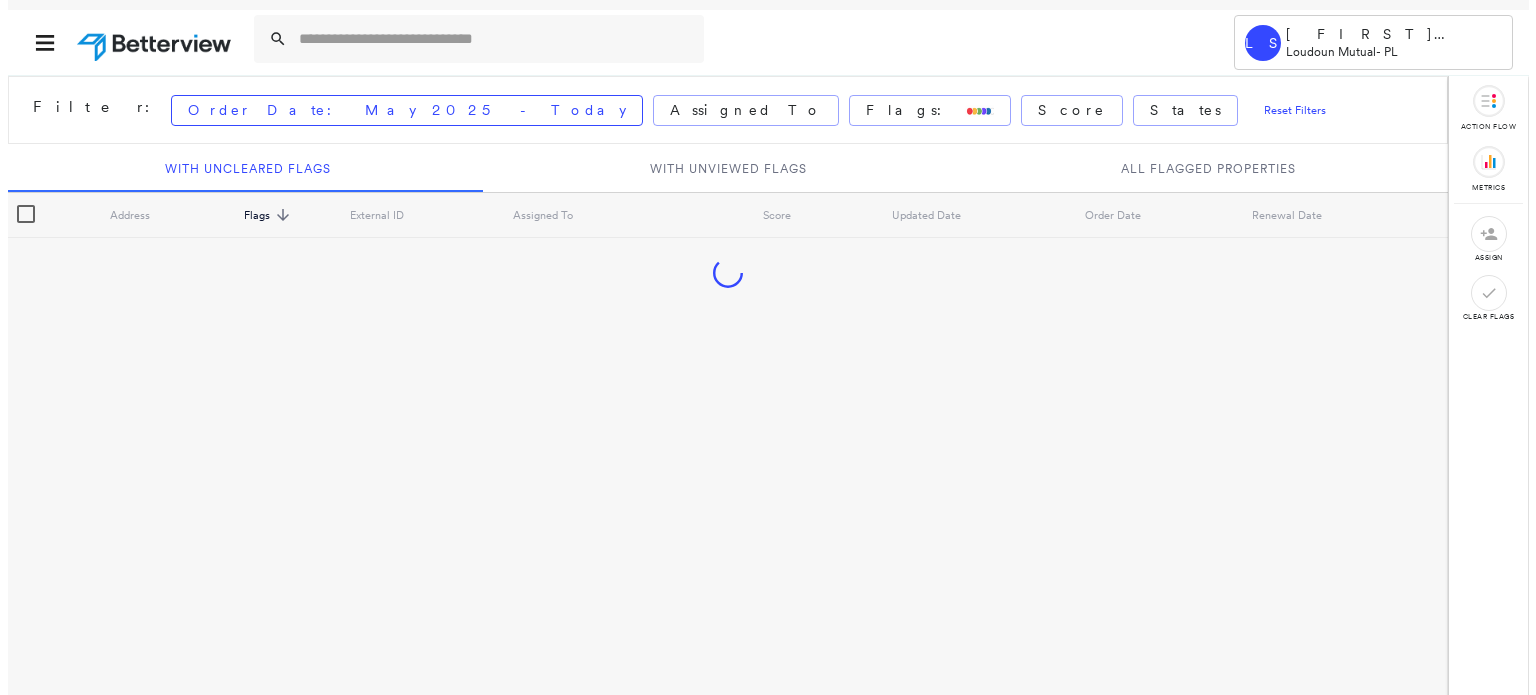 scroll, scrollTop: 0, scrollLeft: 0, axis: both 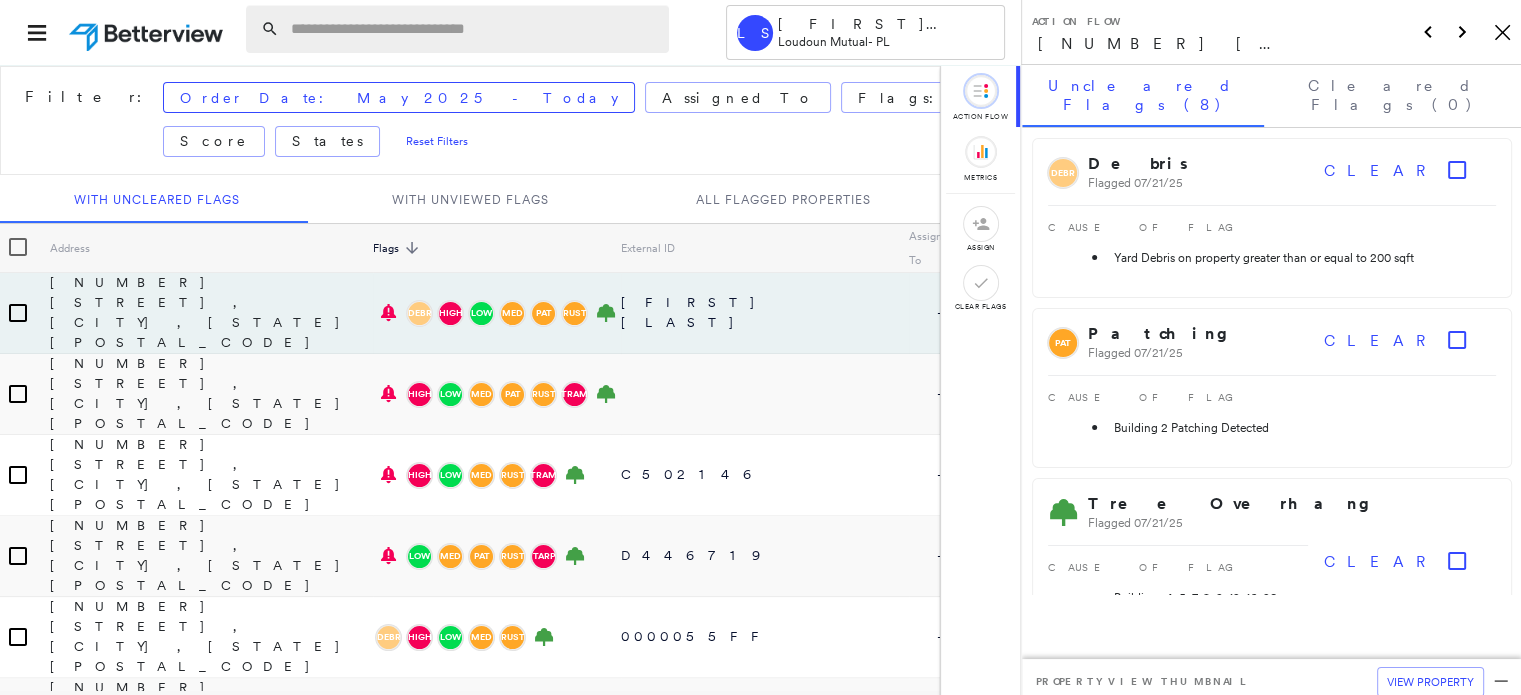 click at bounding box center [474, 29] 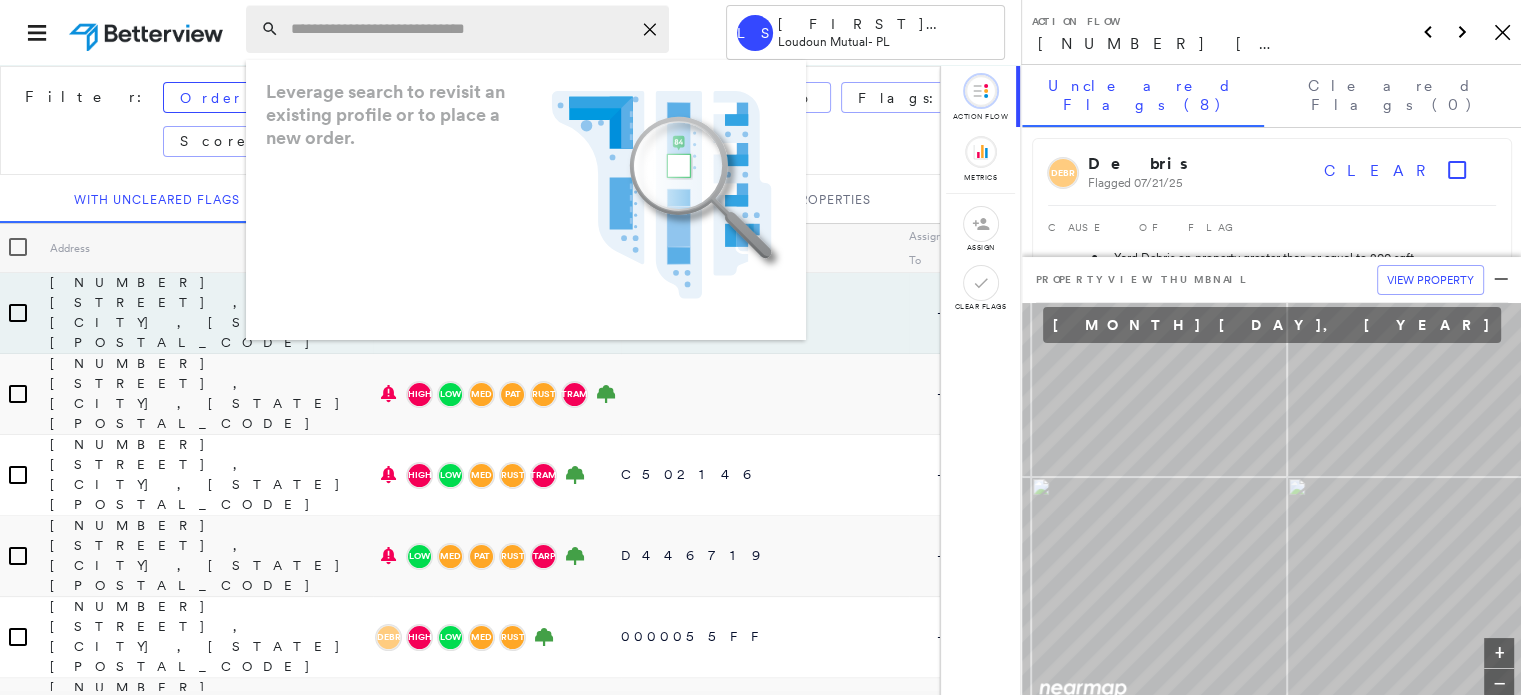 paste on "**********" 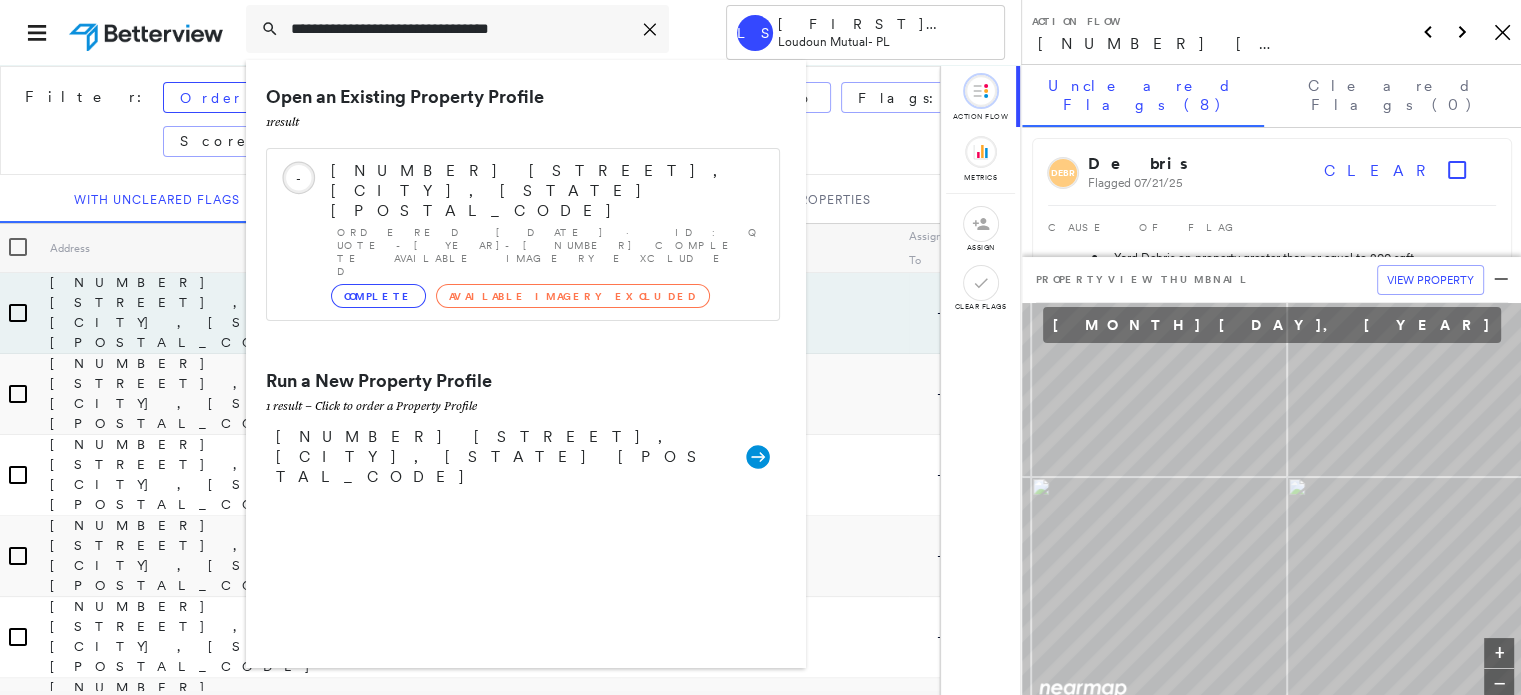 type on "**********" 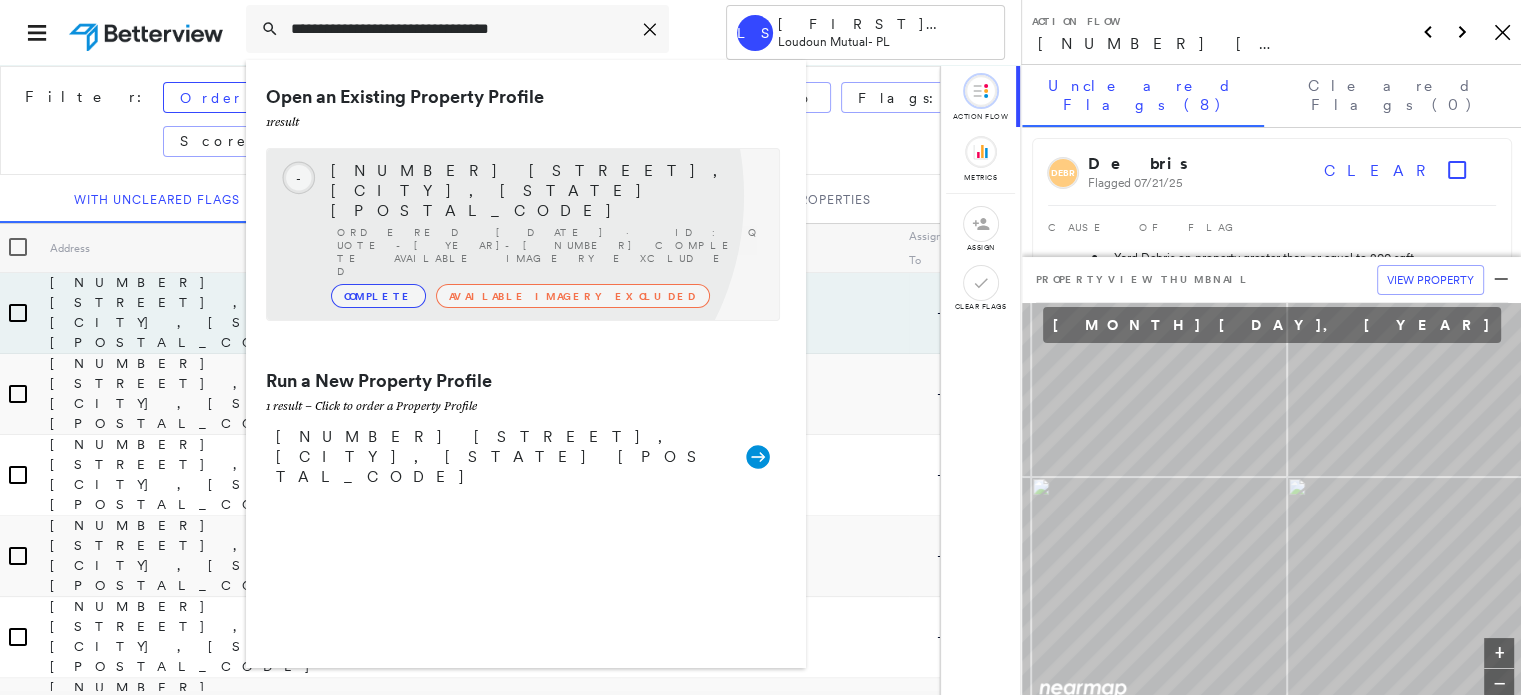 click on "Ordered 08/07/25 · ID: Quote-2025-22325" at bounding box center (548, 252) 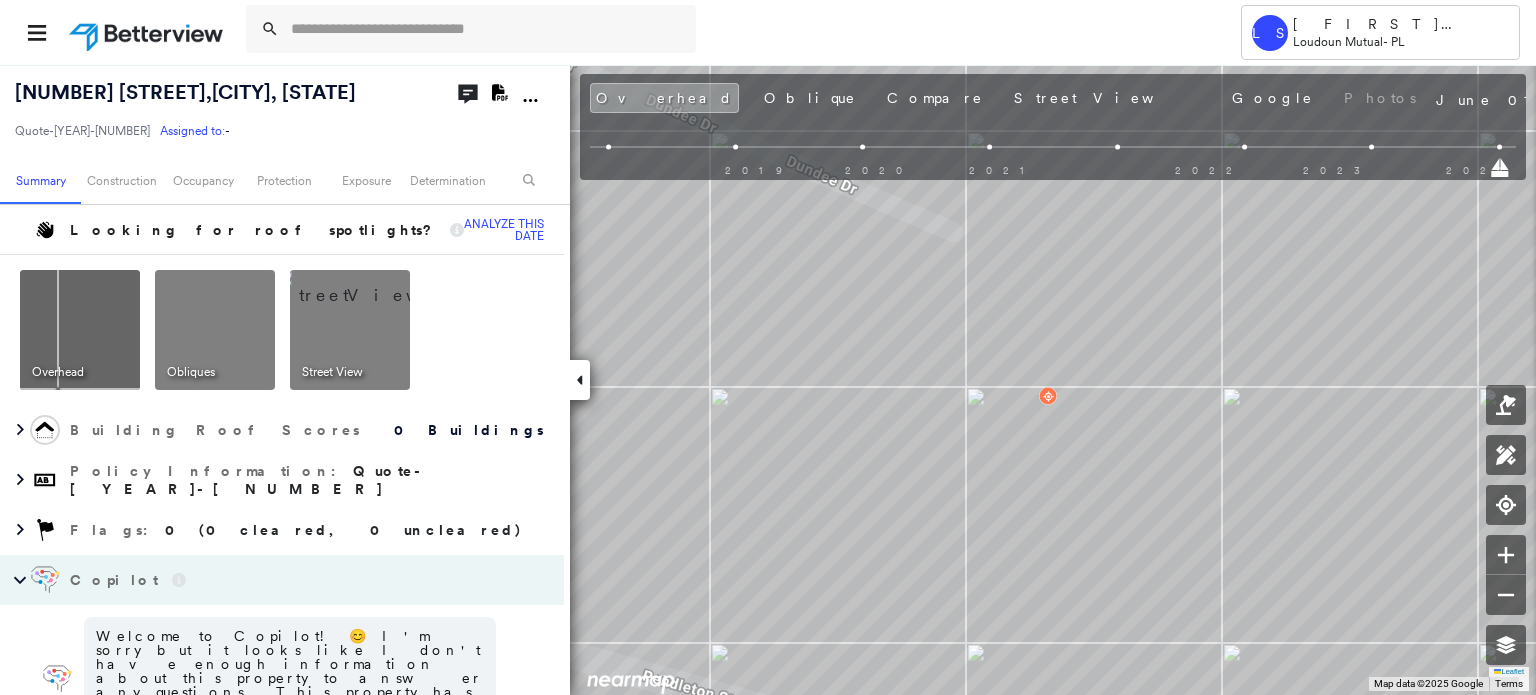 click at bounding box center [374, 285] 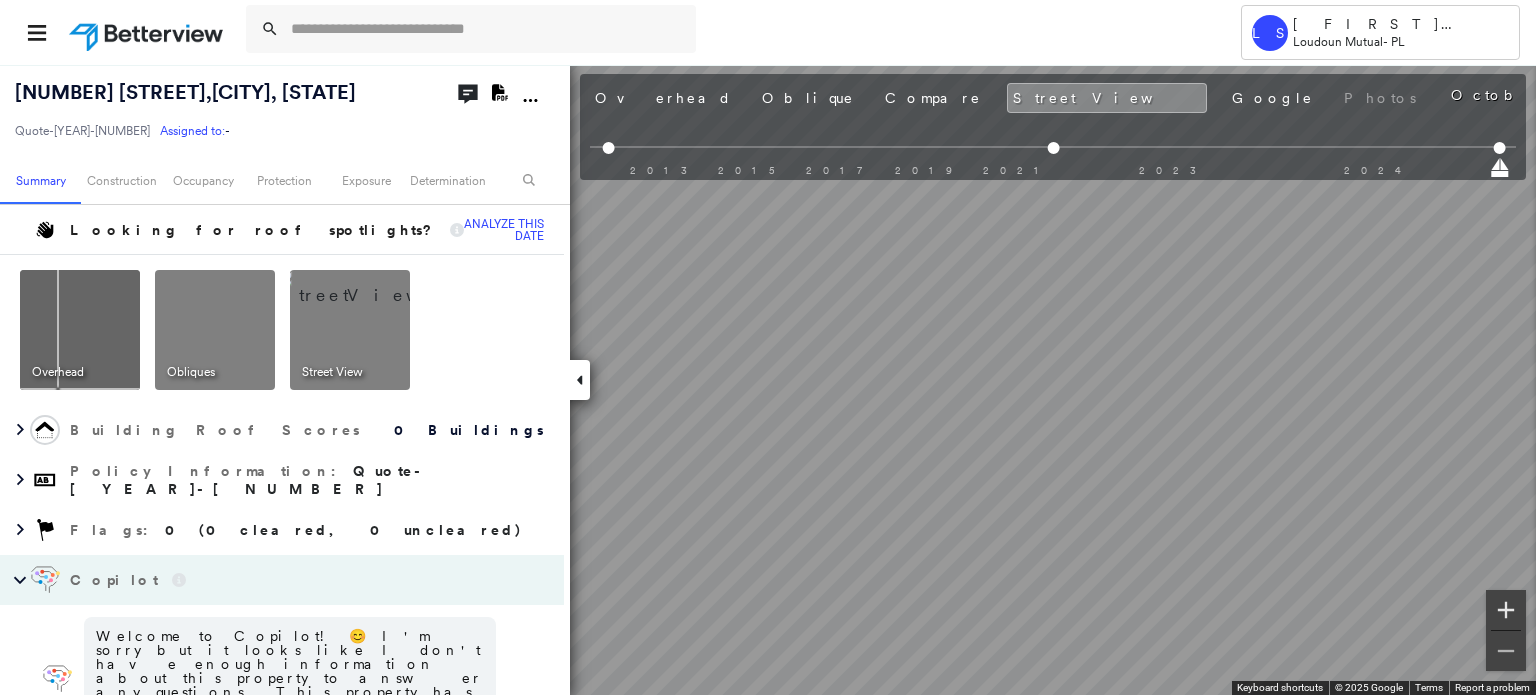 click at bounding box center [1506, 610] 